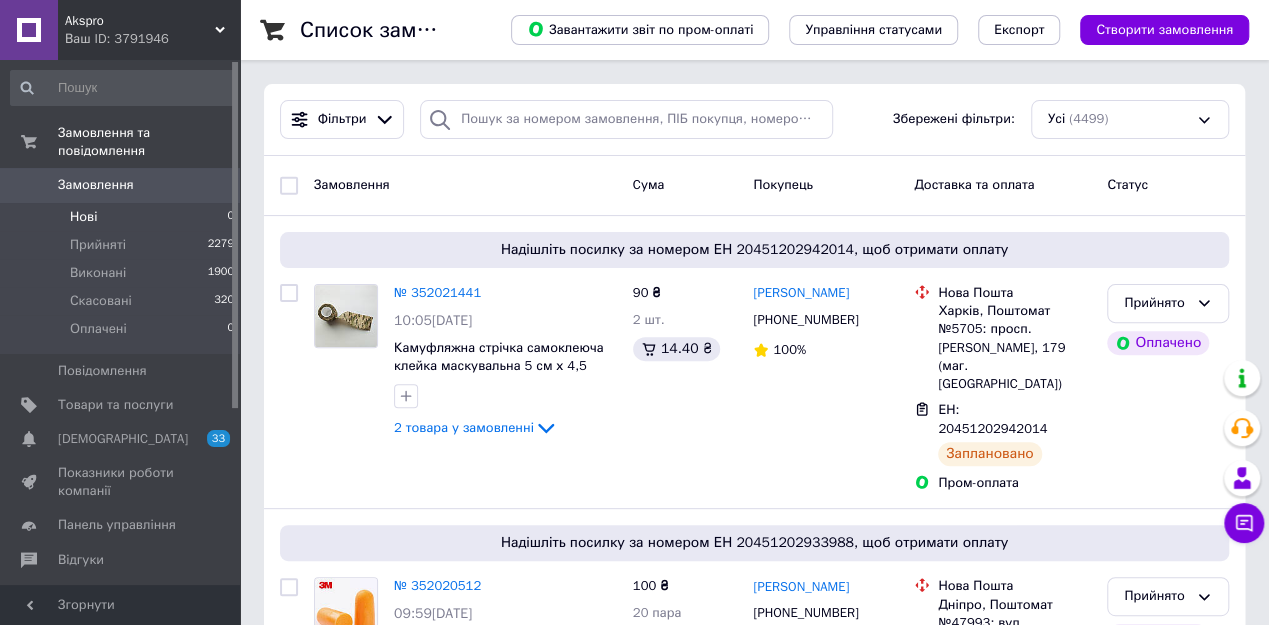 scroll, scrollTop: 160, scrollLeft: 0, axis: vertical 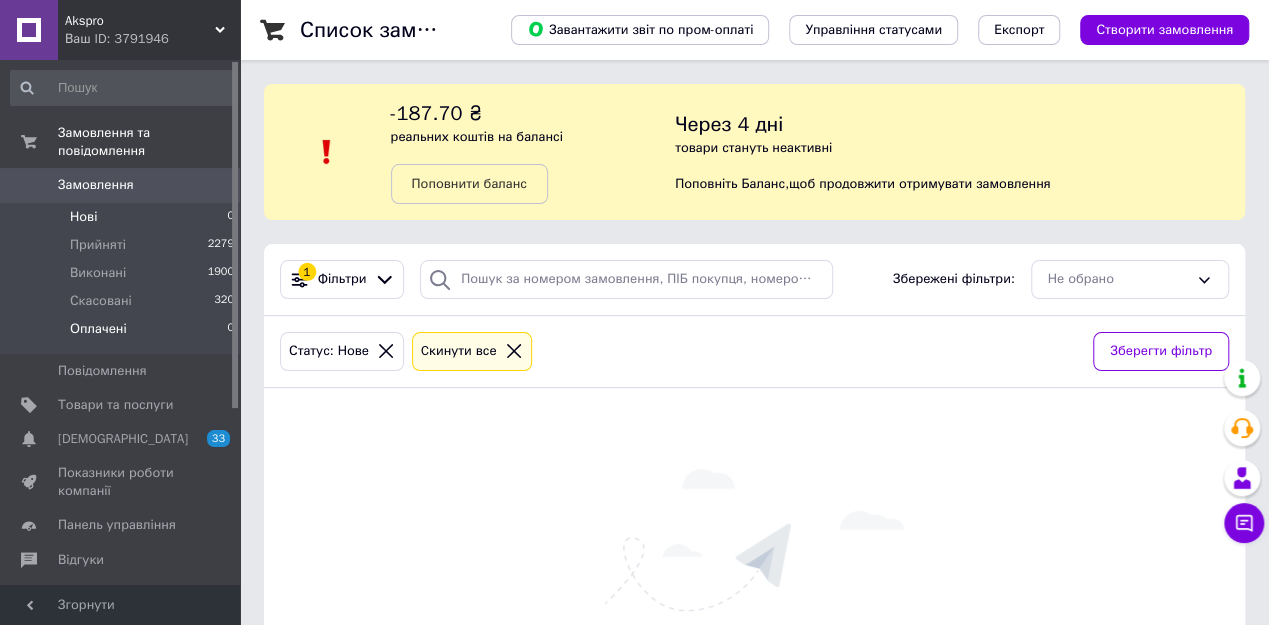 click on "Оплачені 0" at bounding box center (123, 334) 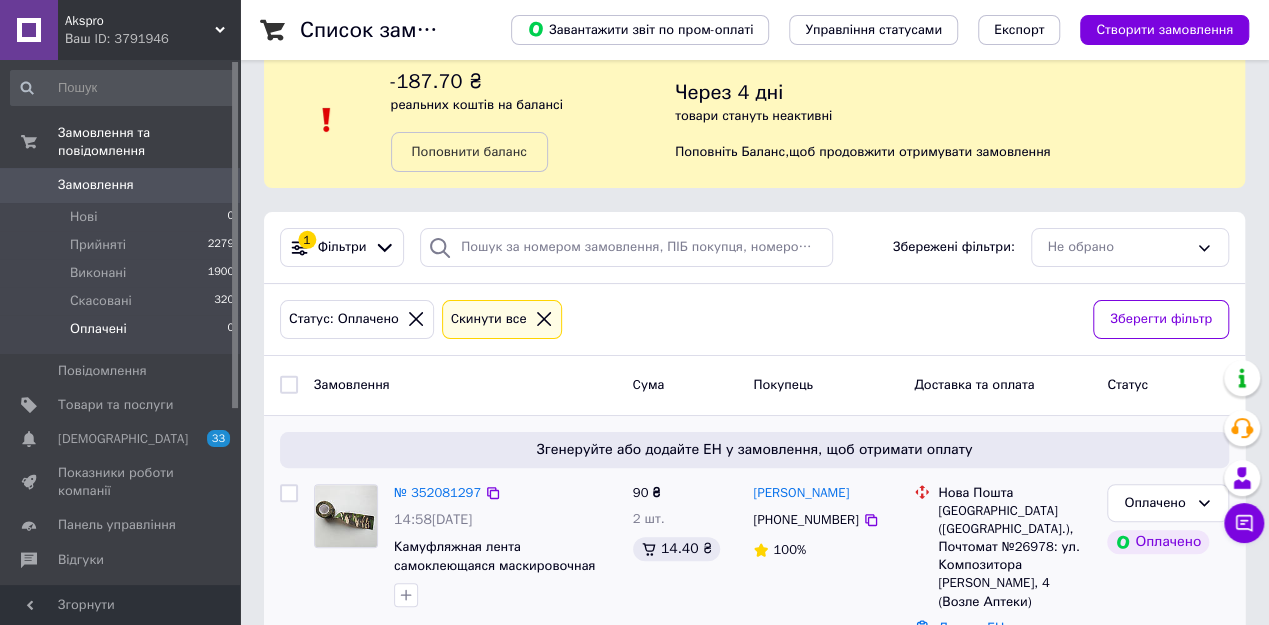 scroll, scrollTop: 72, scrollLeft: 0, axis: vertical 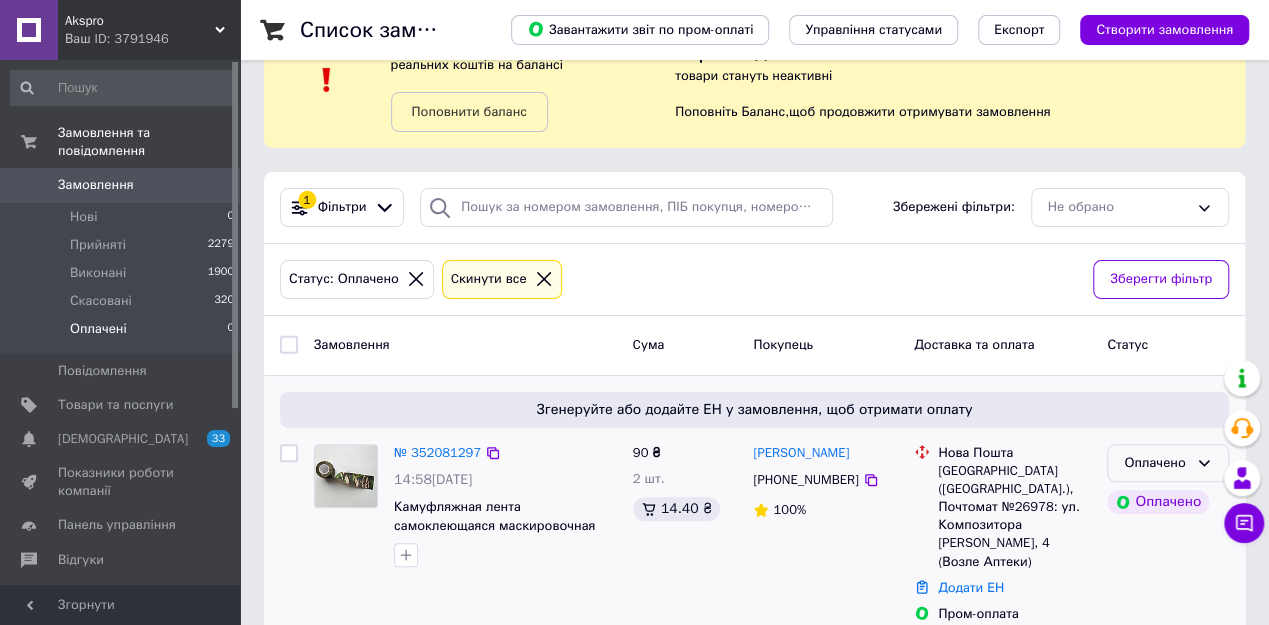 click on "Оплачено" at bounding box center [1156, 463] 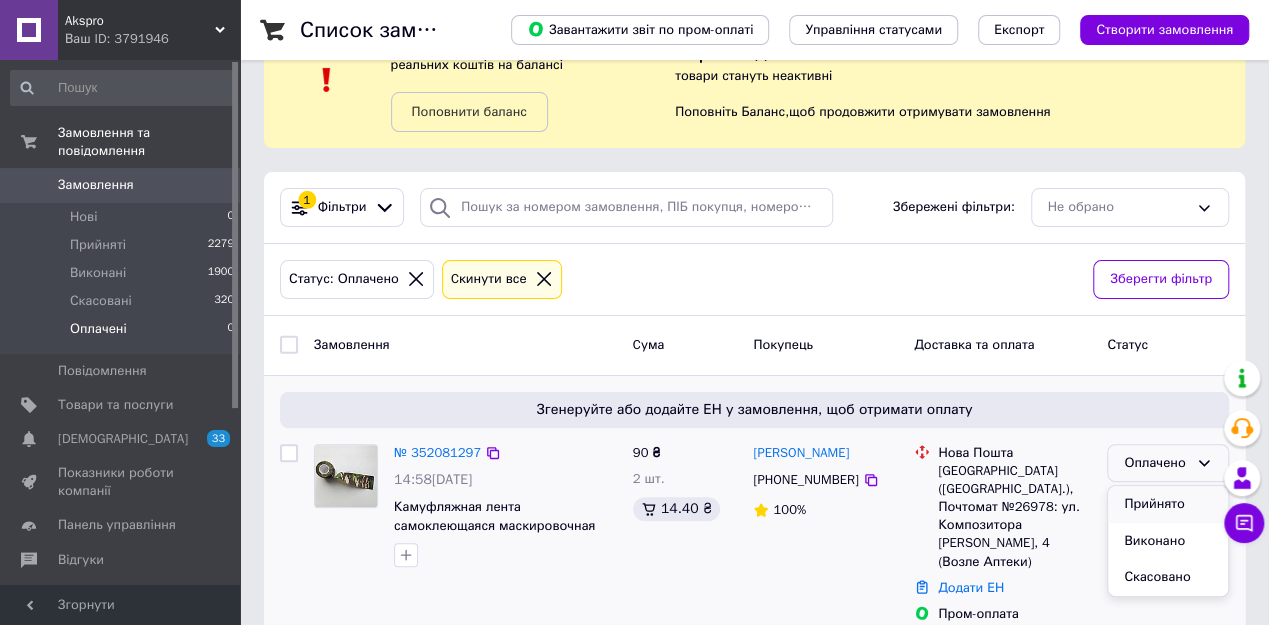 click on "Прийнято" at bounding box center (1168, 504) 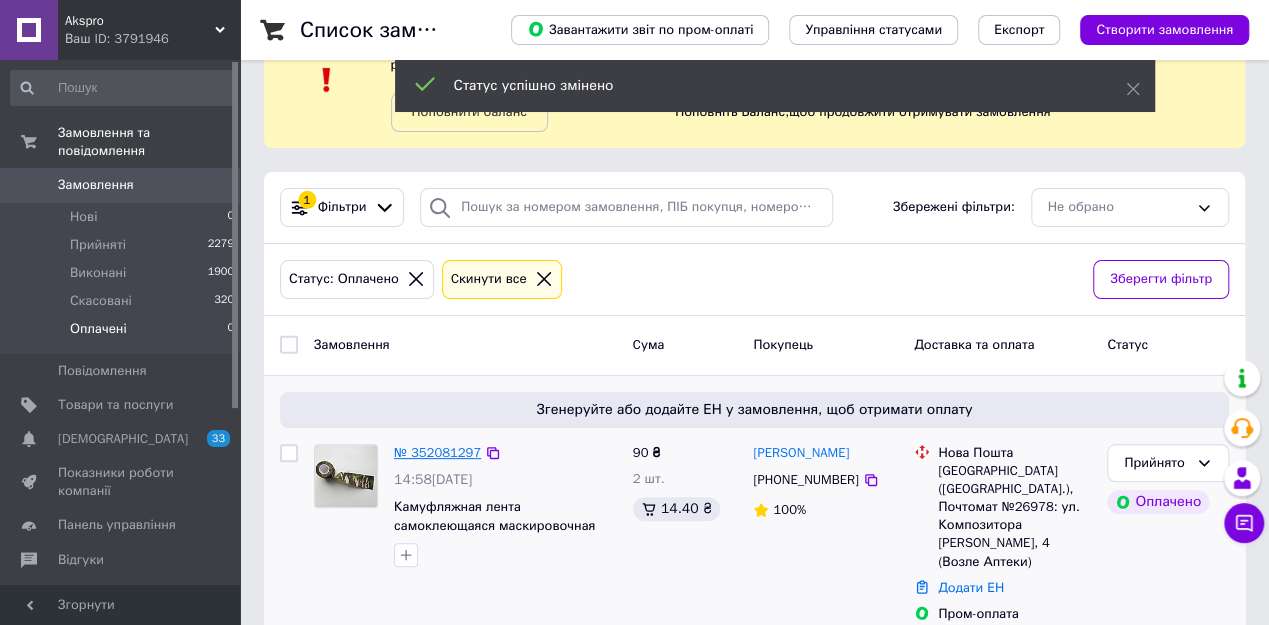 click on "№ 352081297" at bounding box center [437, 452] 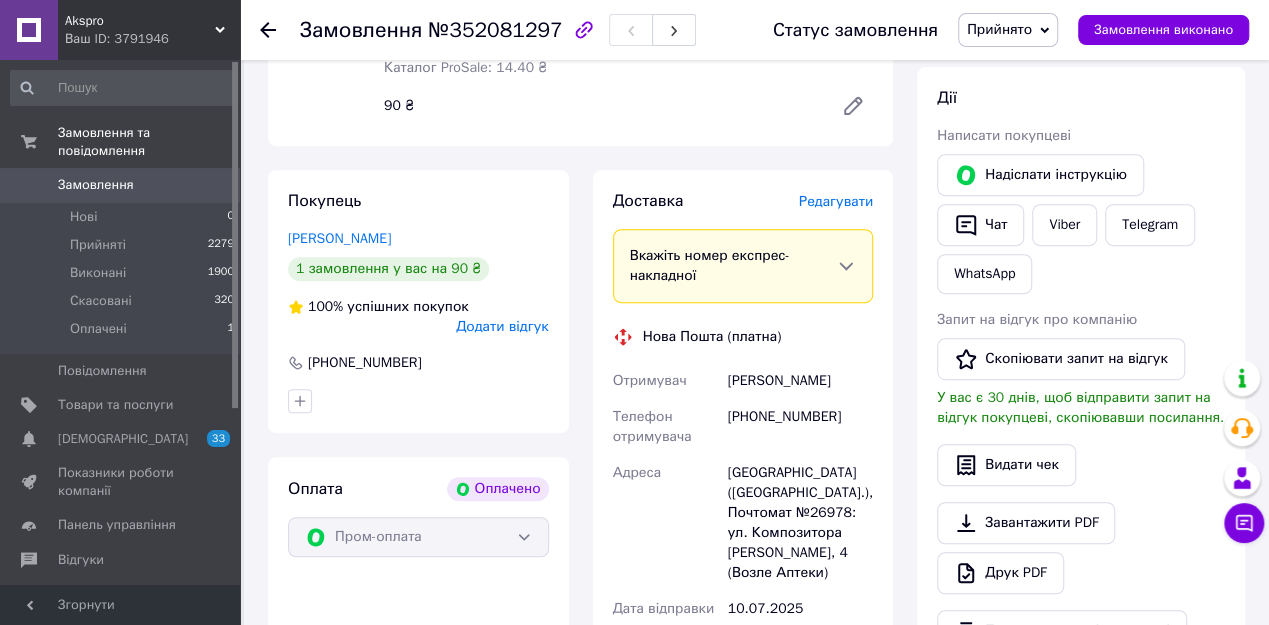 scroll, scrollTop: 472, scrollLeft: 0, axis: vertical 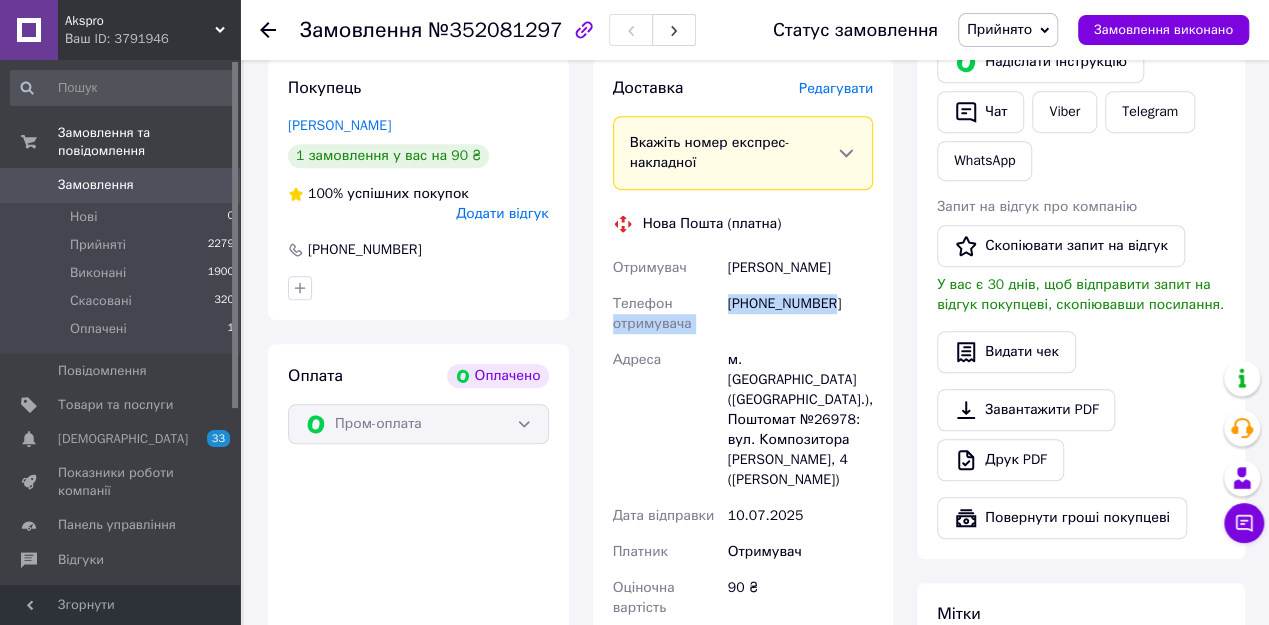 drag, startPoint x: 722, startPoint y: 272, endPoint x: 857, endPoint y: 273, distance: 135.00371 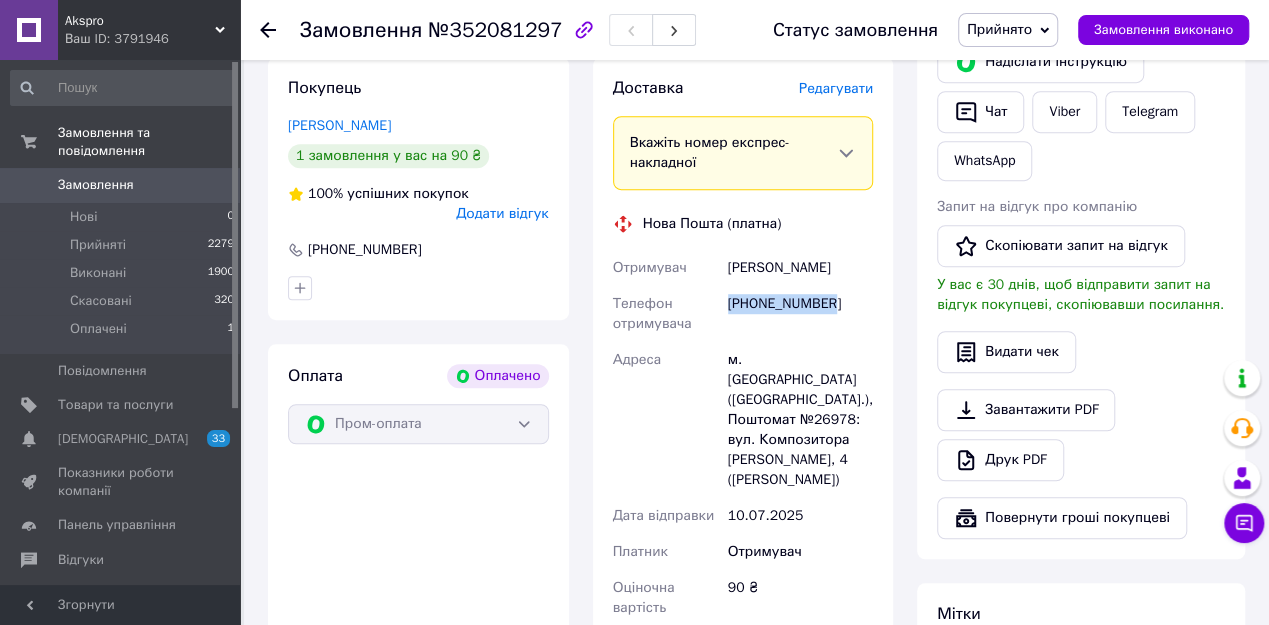 drag, startPoint x: 859, startPoint y: 275, endPoint x: 728, endPoint y: 271, distance: 131.06105 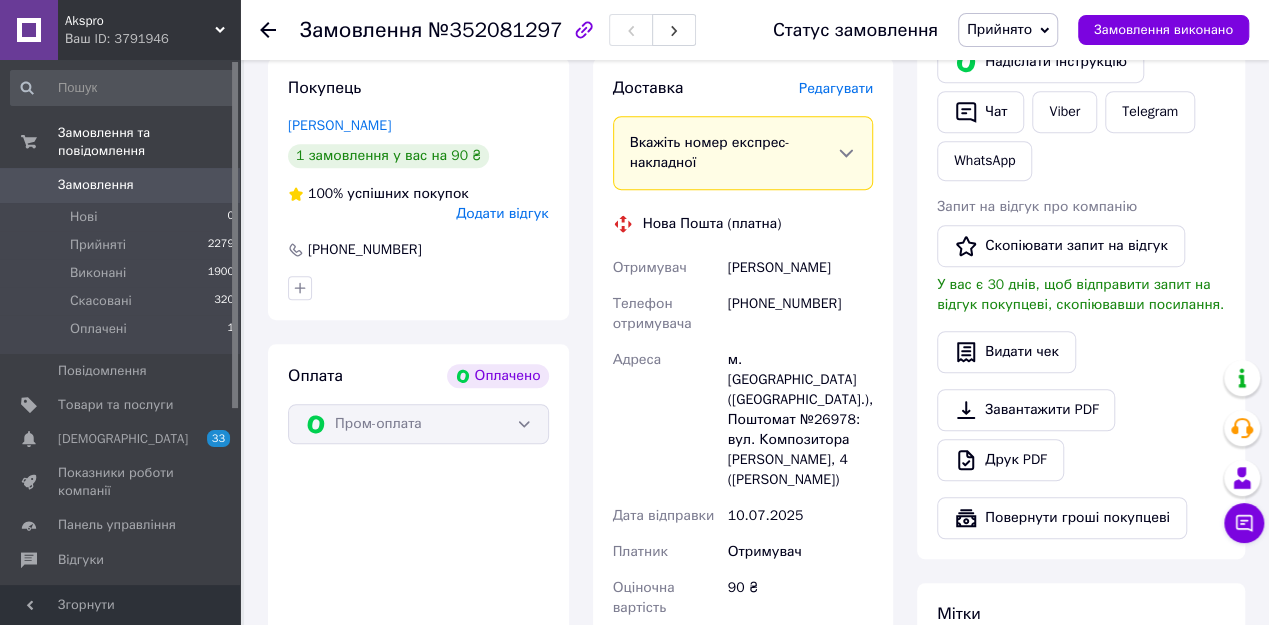 click on "№352081297" at bounding box center [495, 30] 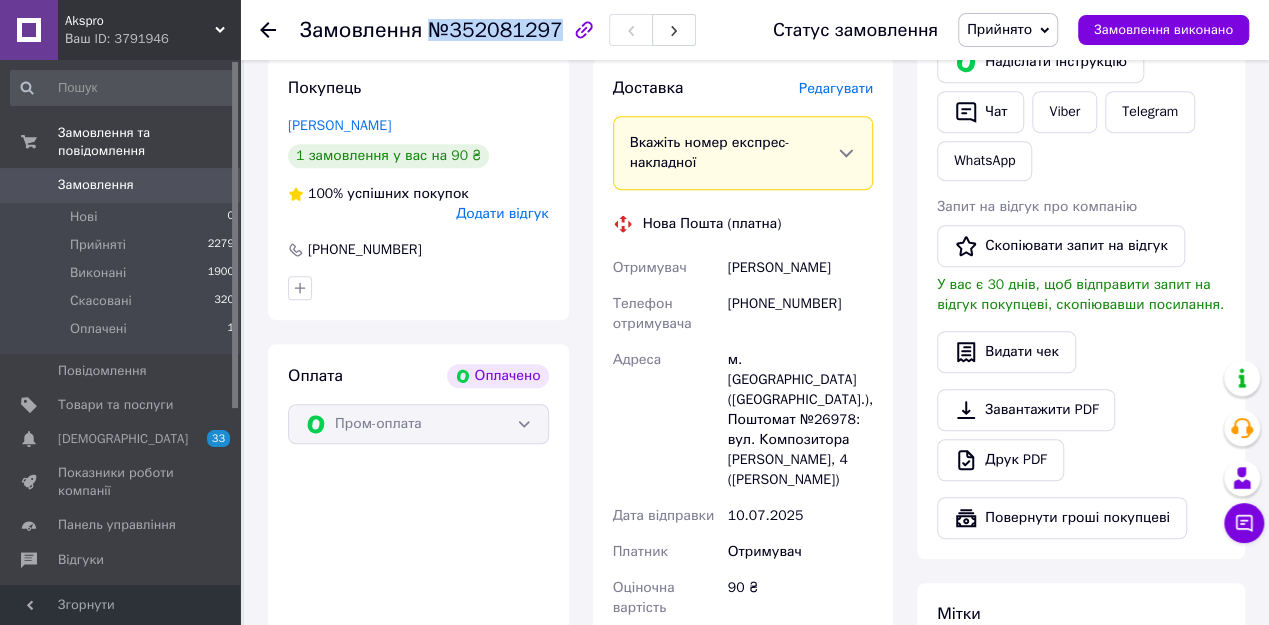 drag, startPoint x: 428, startPoint y: 26, endPoint x: 546, endPoint y: 30, distance: 118.06778 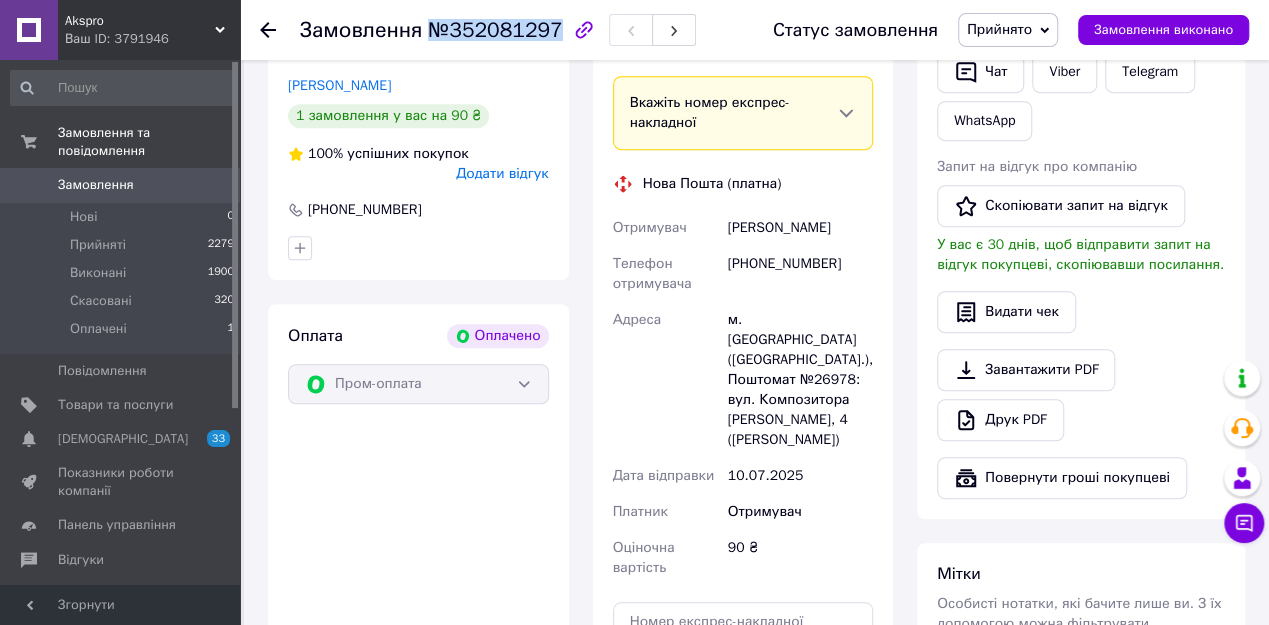 scroll, scrollTop: 472, scrollLeft: 0, axis: vertical 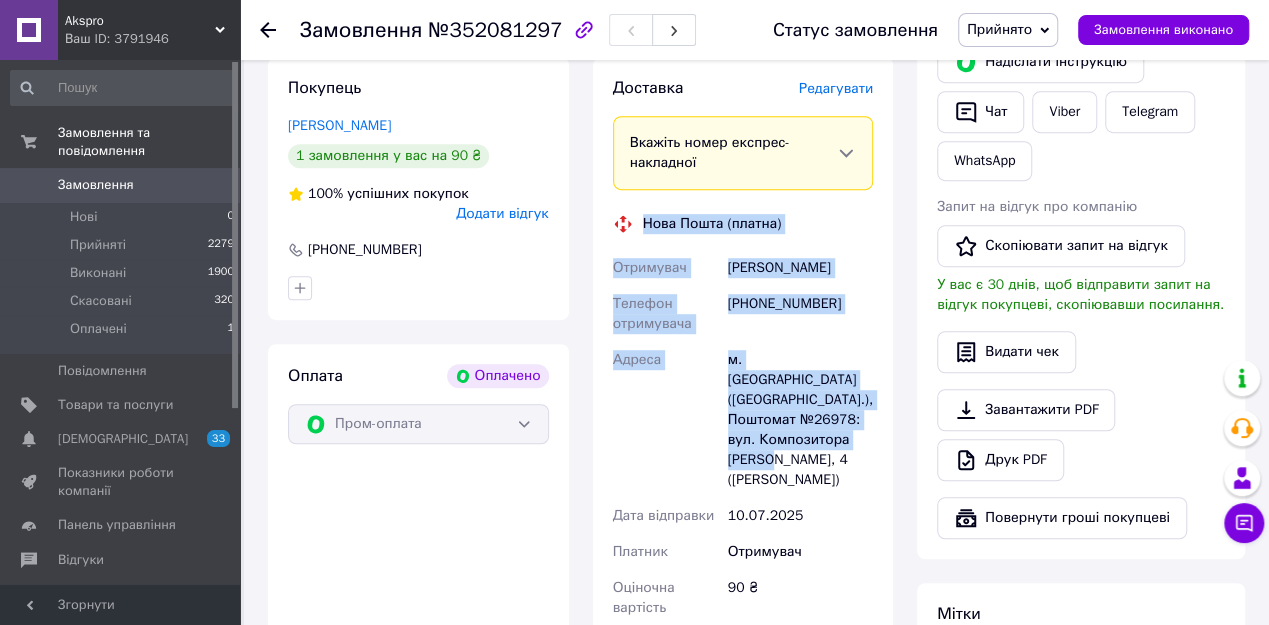 drag, startPoint x: 645, startPoint y: 194, endPoint x: 864, endPoint y: 409, distance: 306.89737 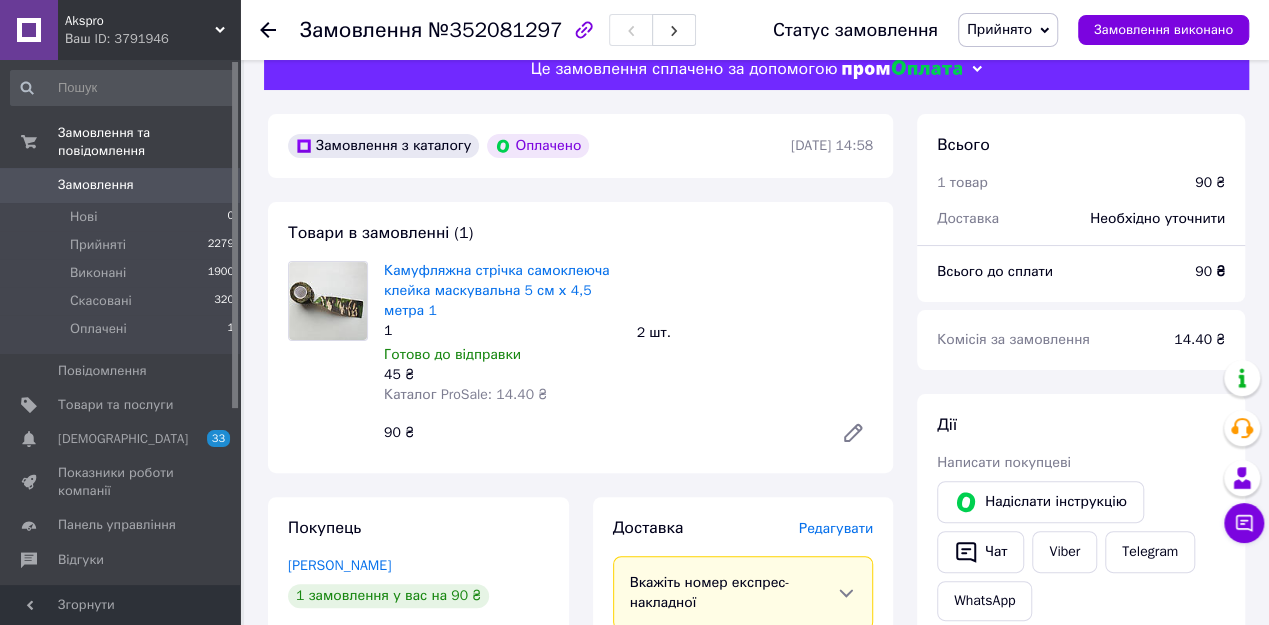 scroll, scrollTop: 0, scrollLeft: 0, axis: both 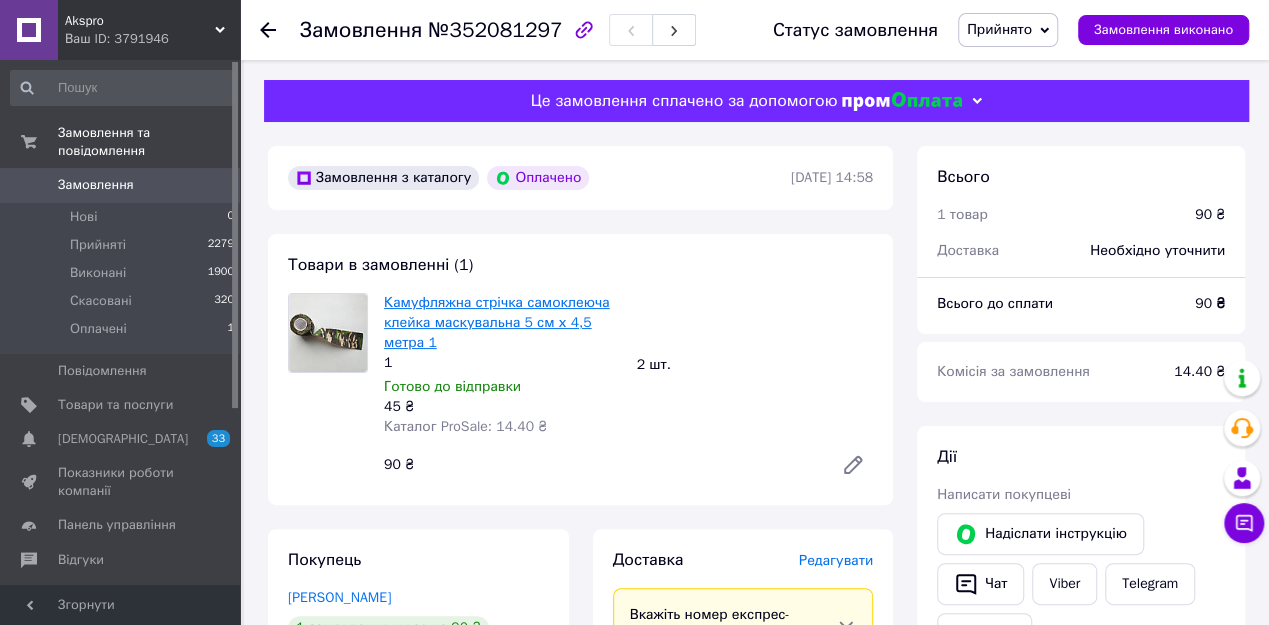 click on "Камуфляжна стрічка самоклеюча клейка маскувальна 5 см х 4,5 метра 1" at bounding box center [497, 322] 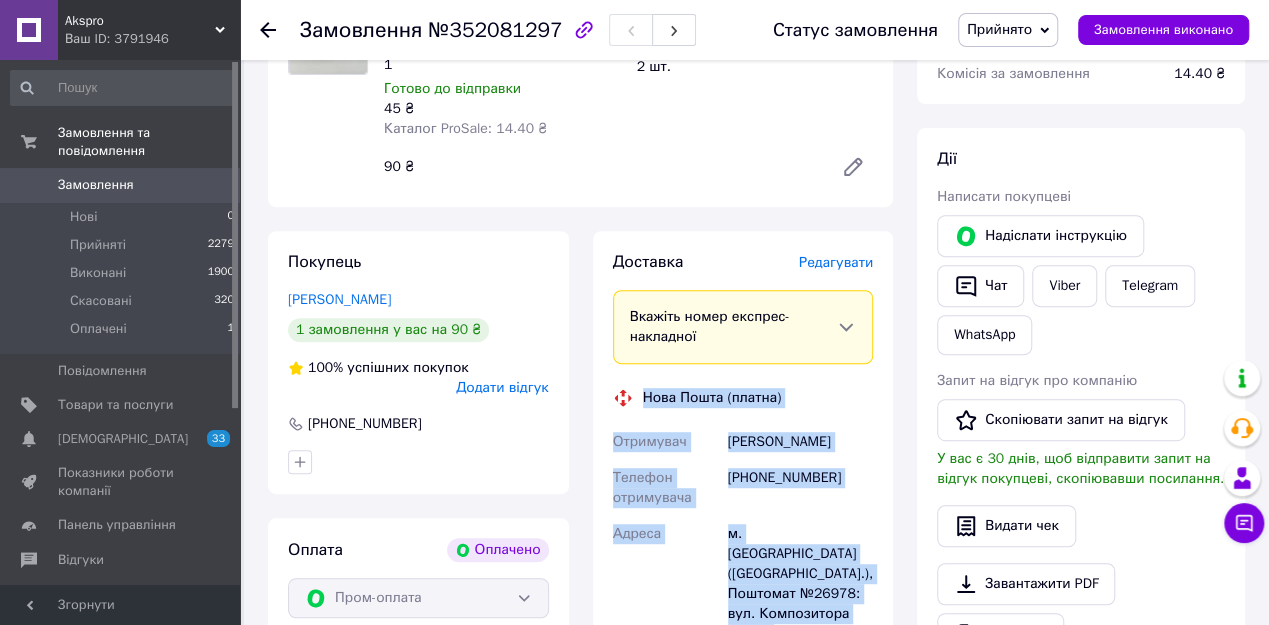 scroll, scrollTop: 400, scrollLeft: 0, axis: vertical 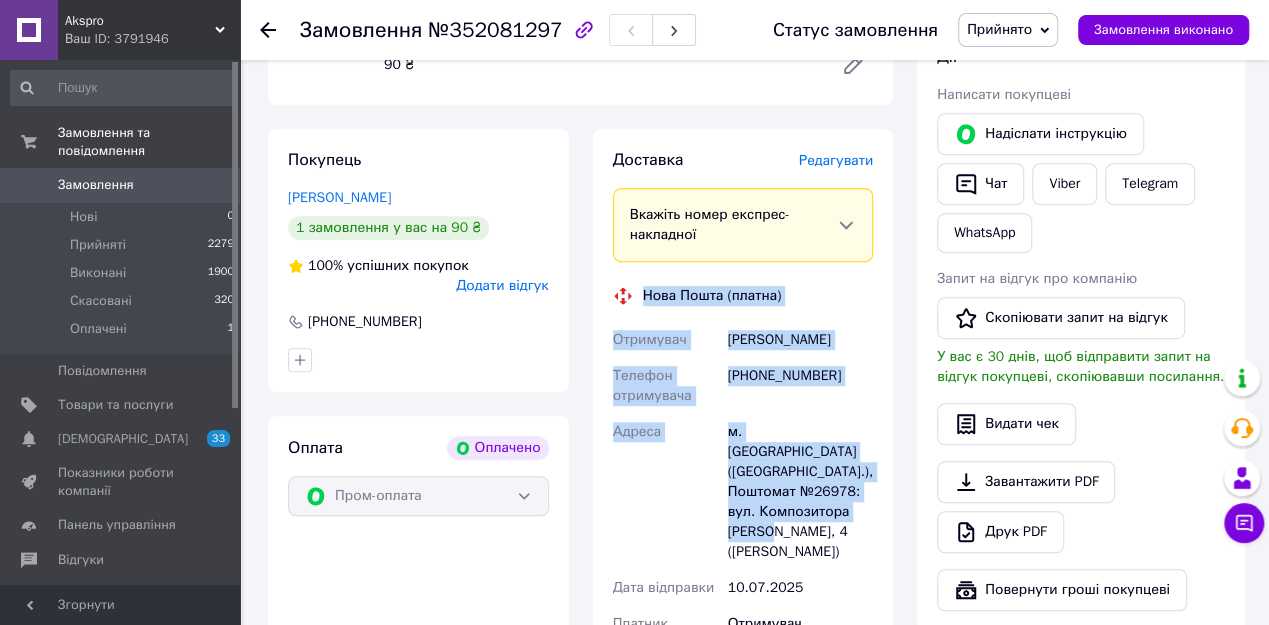 click on "м. [GEOGRAPHIC_DATA] ([GEOGRAPHIC_DATA].), Поштомат №26978: вул. Композитора [PERSON_NAME], 4 ([PERSON_NAME])" at bounding box center [800, 492] 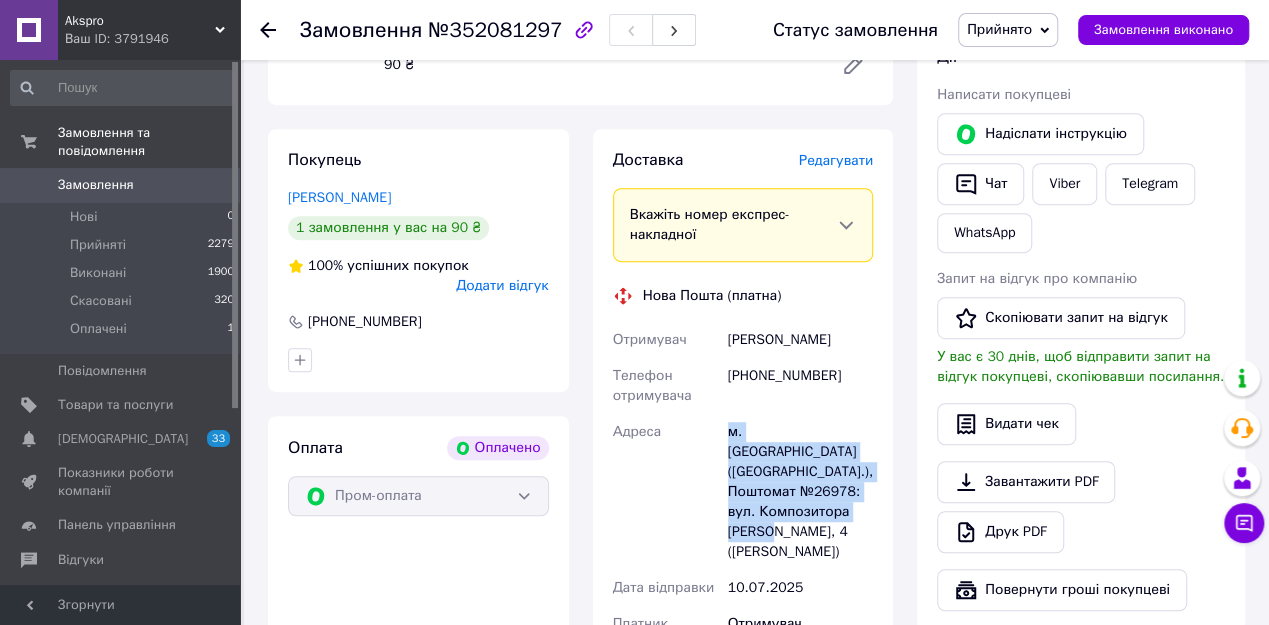 drag, startPoint x: 717, startPoint y: 403, endPoint x: 819, endPoint y: 497, distance: 138.70833 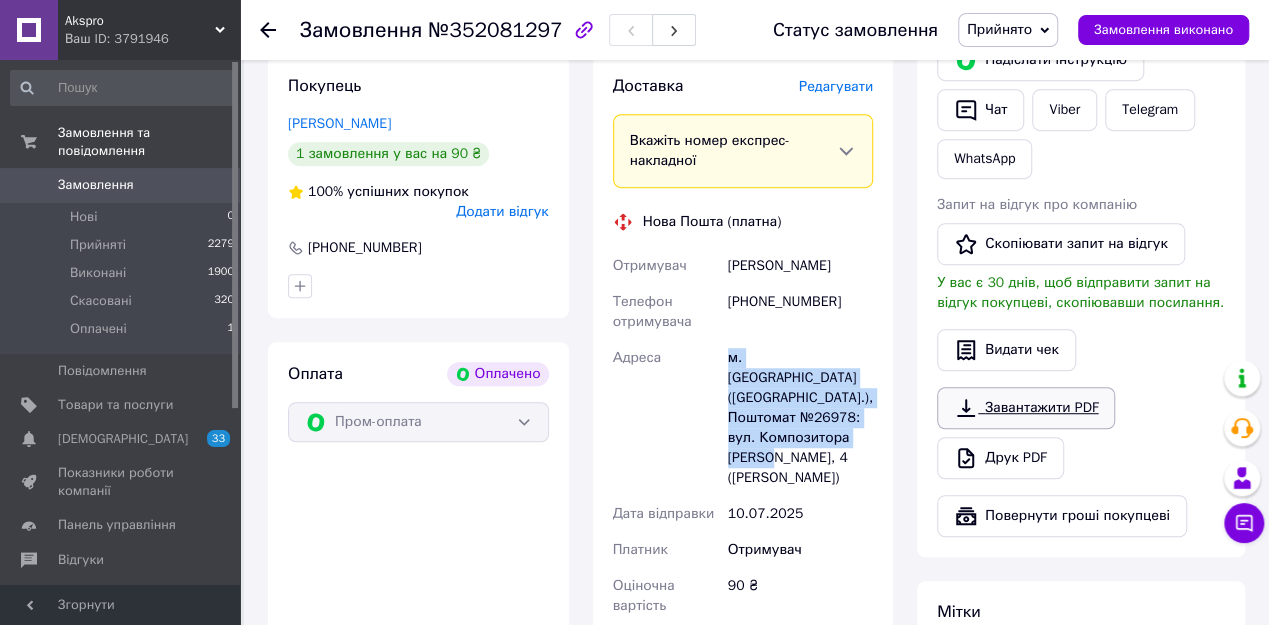 scroll, scrollTop: 800, scrollLeft: 0, axis: vertical 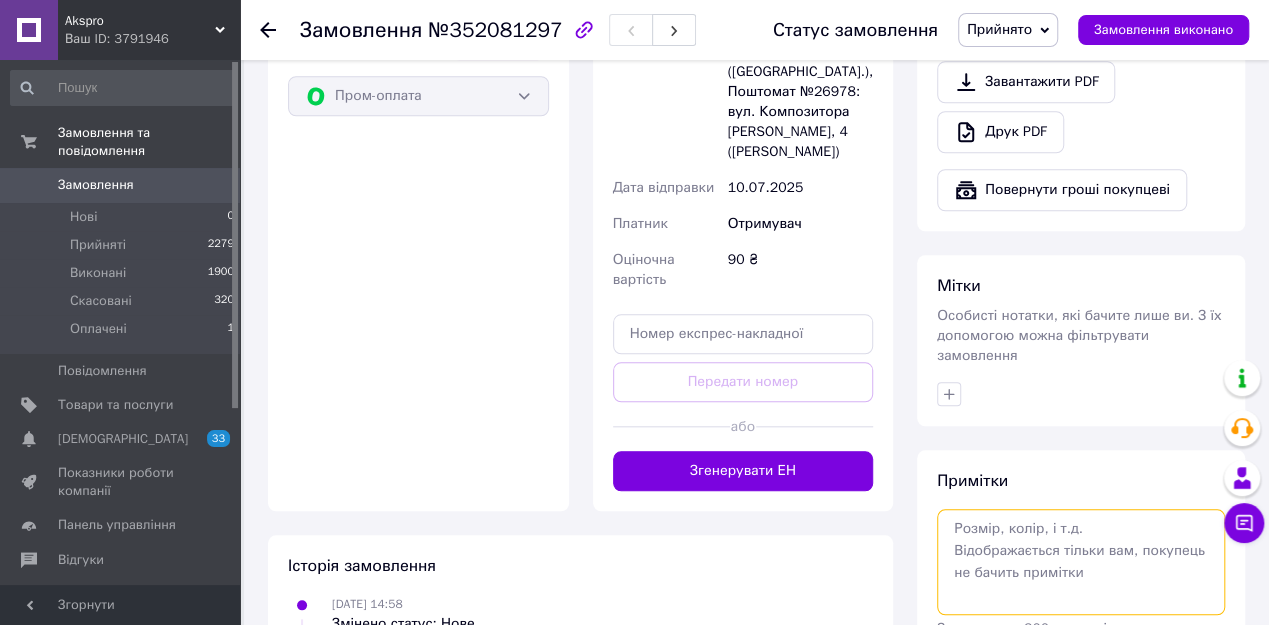 paste on "м. [GEOGRAPHIC_DATA] ([GEOGRAPHIC_DATA].), Поштомат №26978: вул. Композитора [PERSON_NAME], 4 ([PERSON_NAME])" 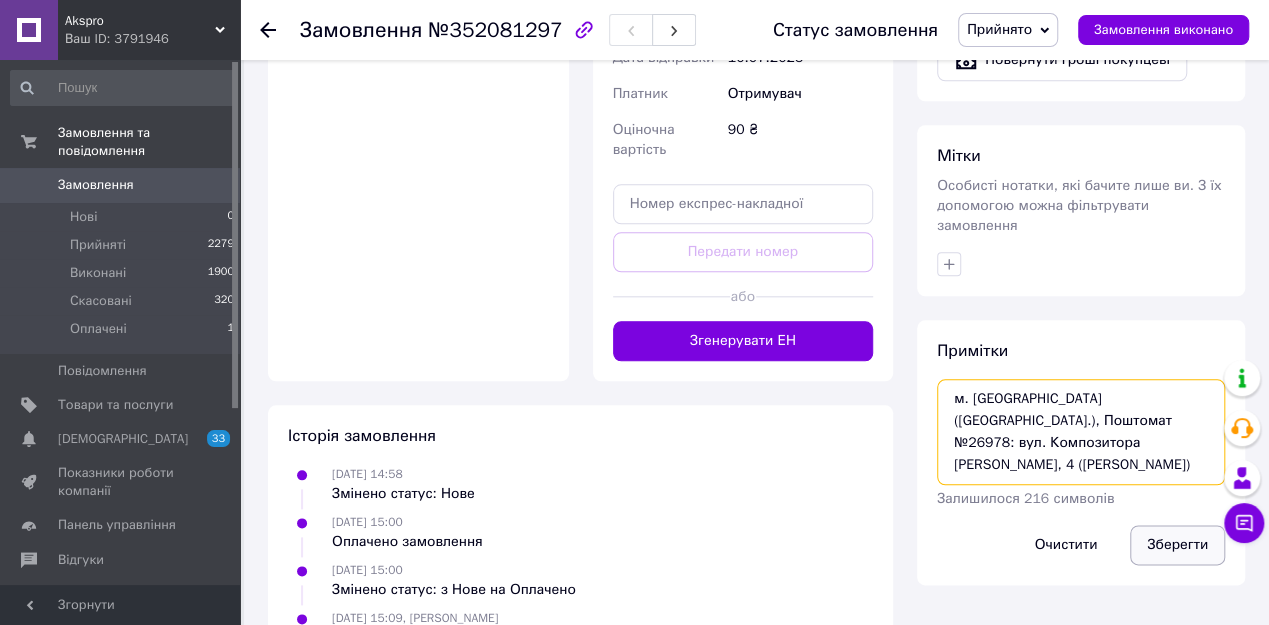 type on "м. [GEOGRAPHIC_DATA] ([GEOGRAPHIC_DATA].), Поштомат №26978: вул. Композитора [PERSON_NAME], 4 ([PERSON_NAME])" 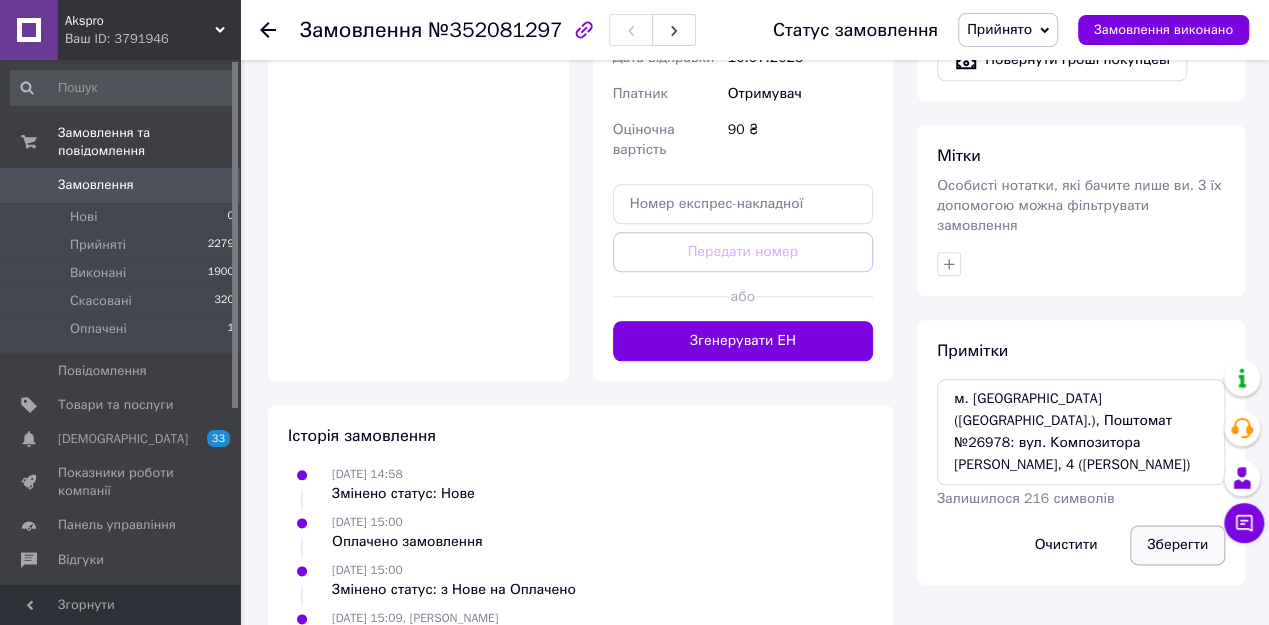 click on "Зберегти" at bounding box center (1177, 545) 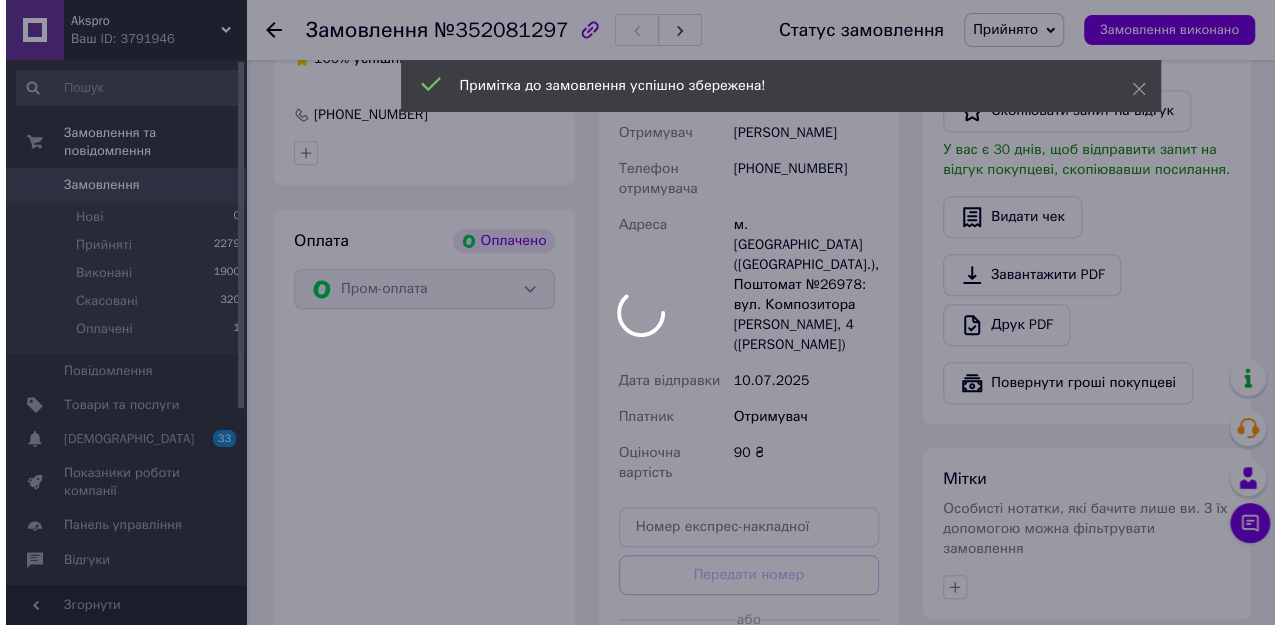 scroll, scrollTop: 370, scrollLeft: 0, axis: vertical 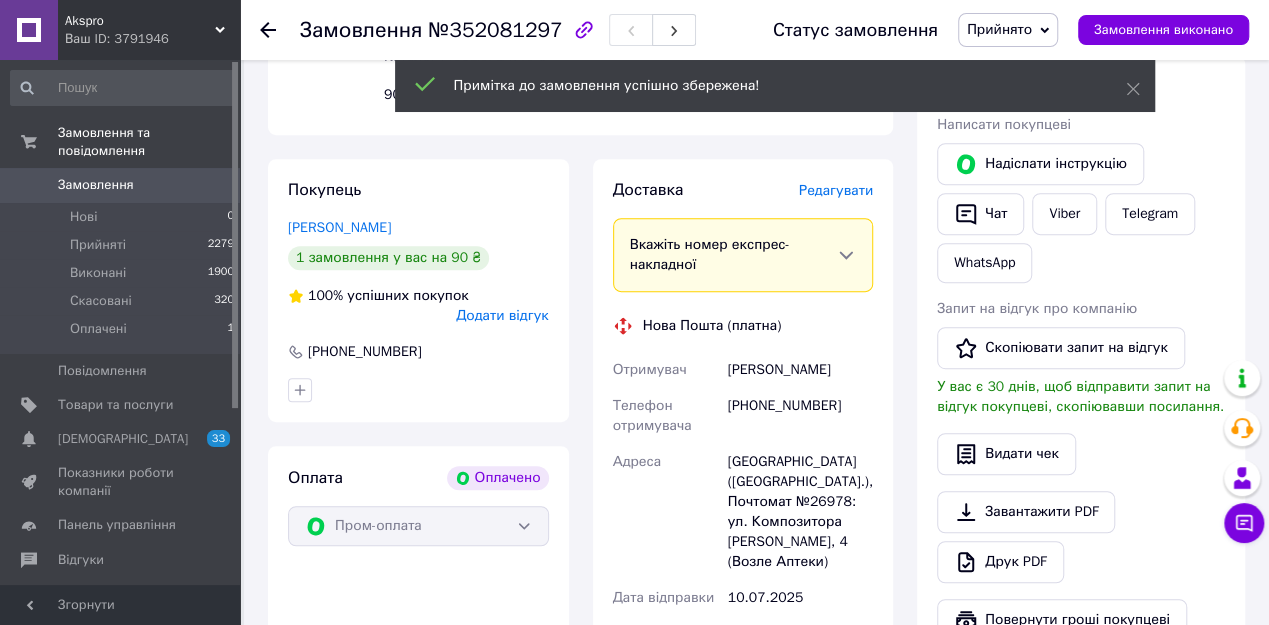 click on "Редагувати" at bounding box center (836, 190) 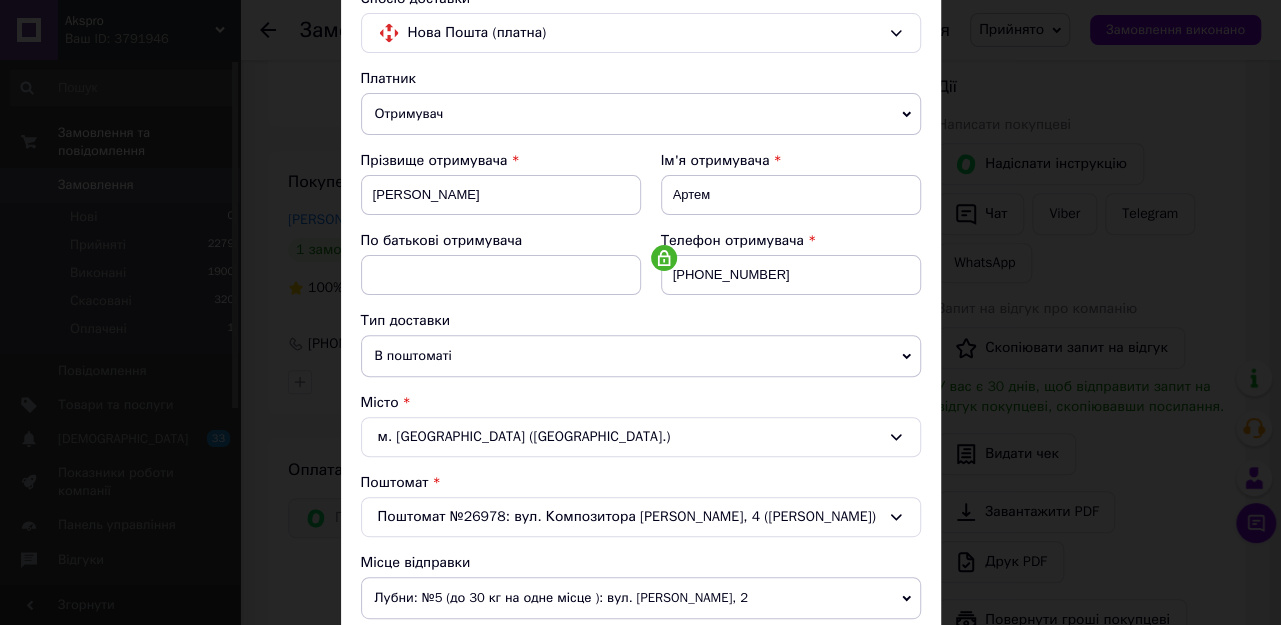 scroll, scrollTop: 320, scrollLeft: 0, axis: vertical 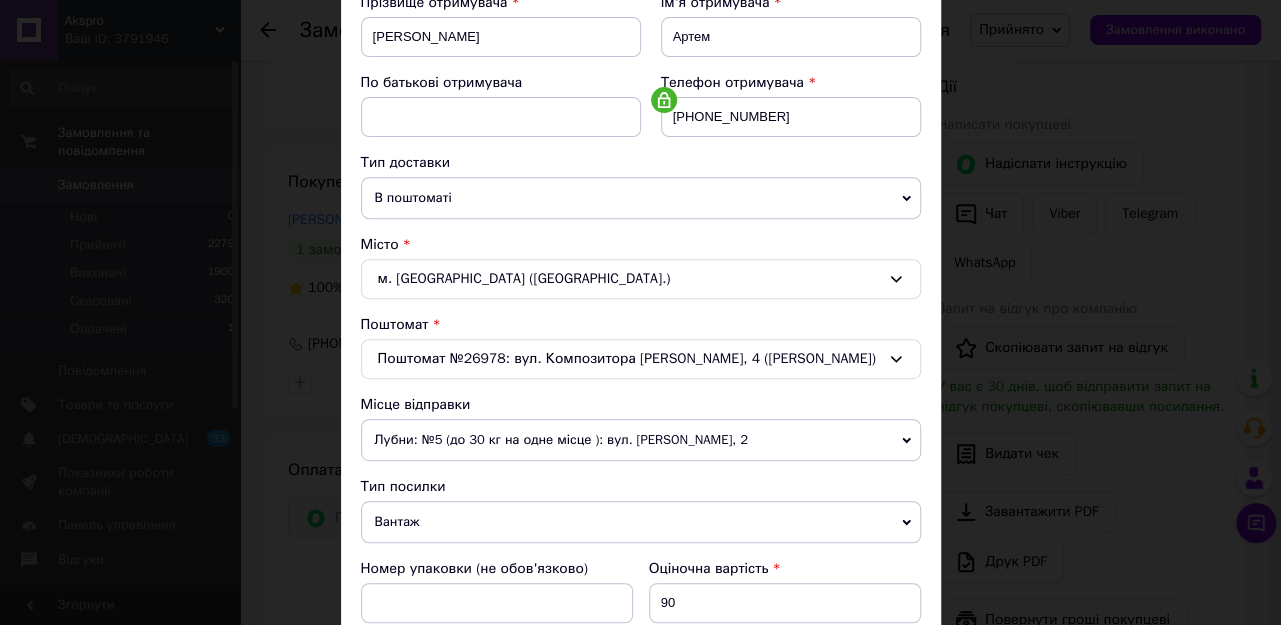 click on "Вантаж" at bounding box center (641, 522) 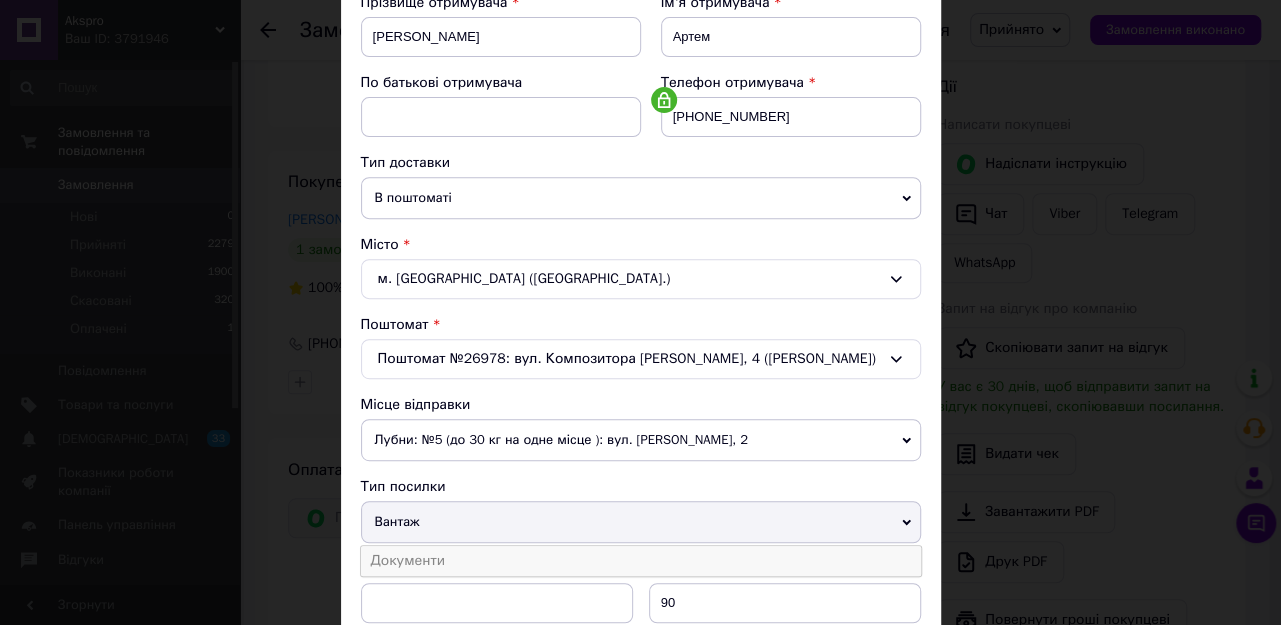 click on "Документи" at bounding box center (641, 561) 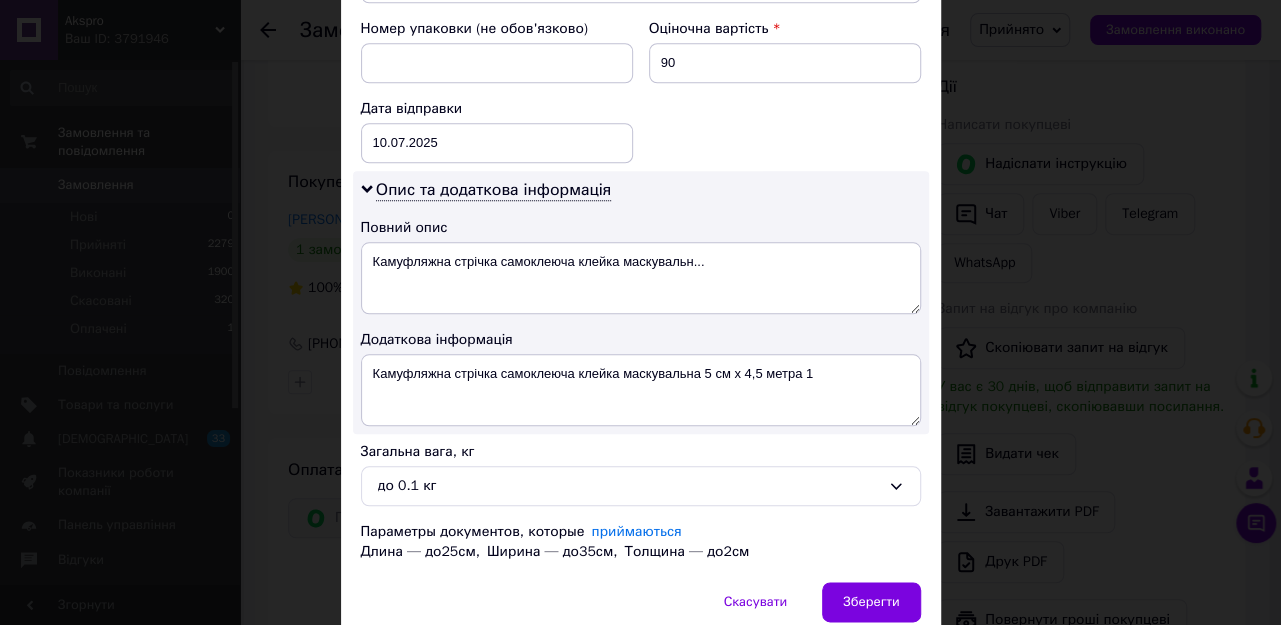 scroll, scrollTop: 880, scrollLeft: 0, axis: vertical 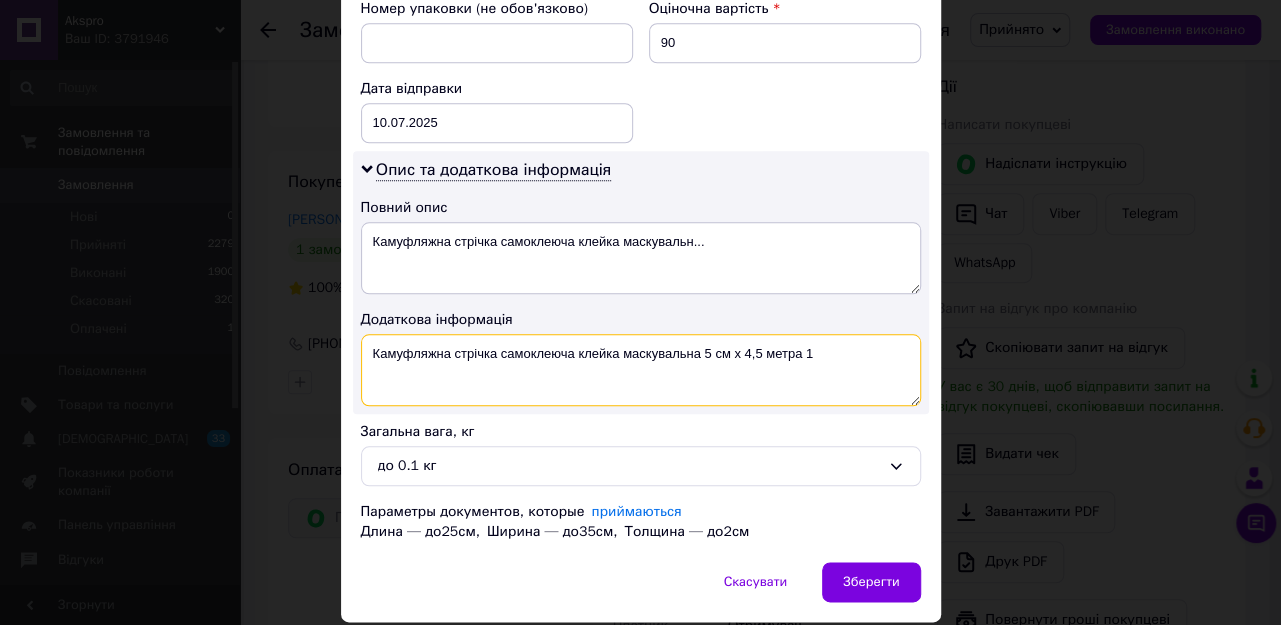 drag, startPoint x: 498, startPoint y: 339, endPoint x: 849, endPoint y: 338, distance: 351.00143 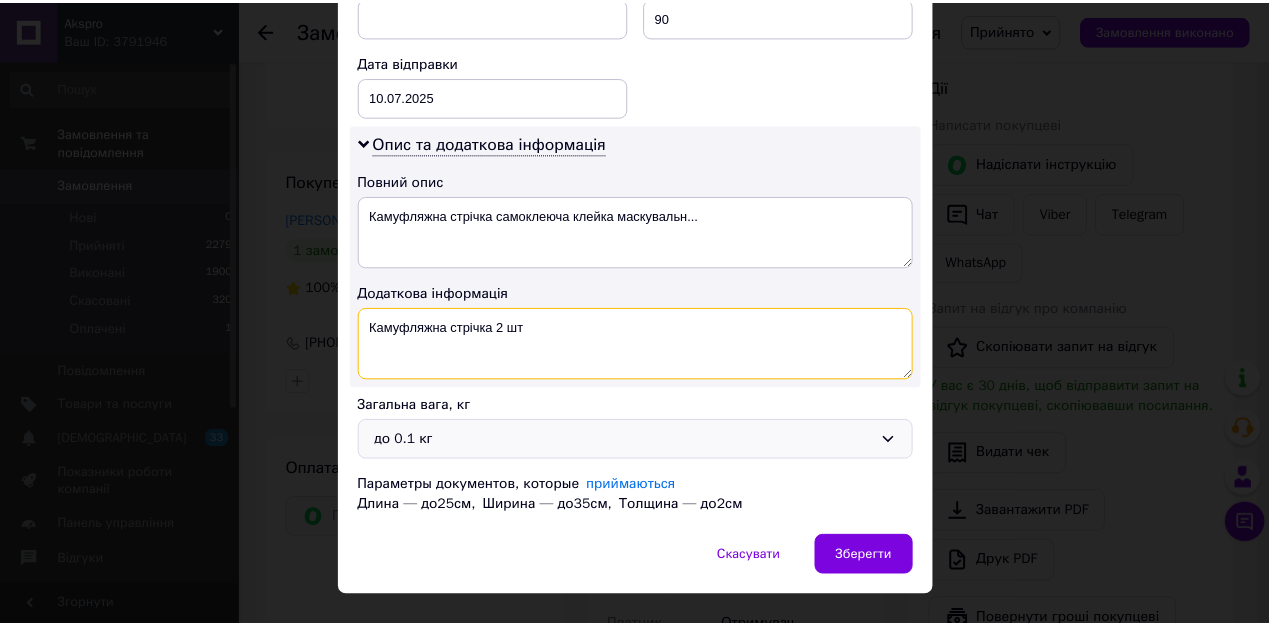 scroll, scrollTop: 937, scrollLeft: 0, axis: vertical 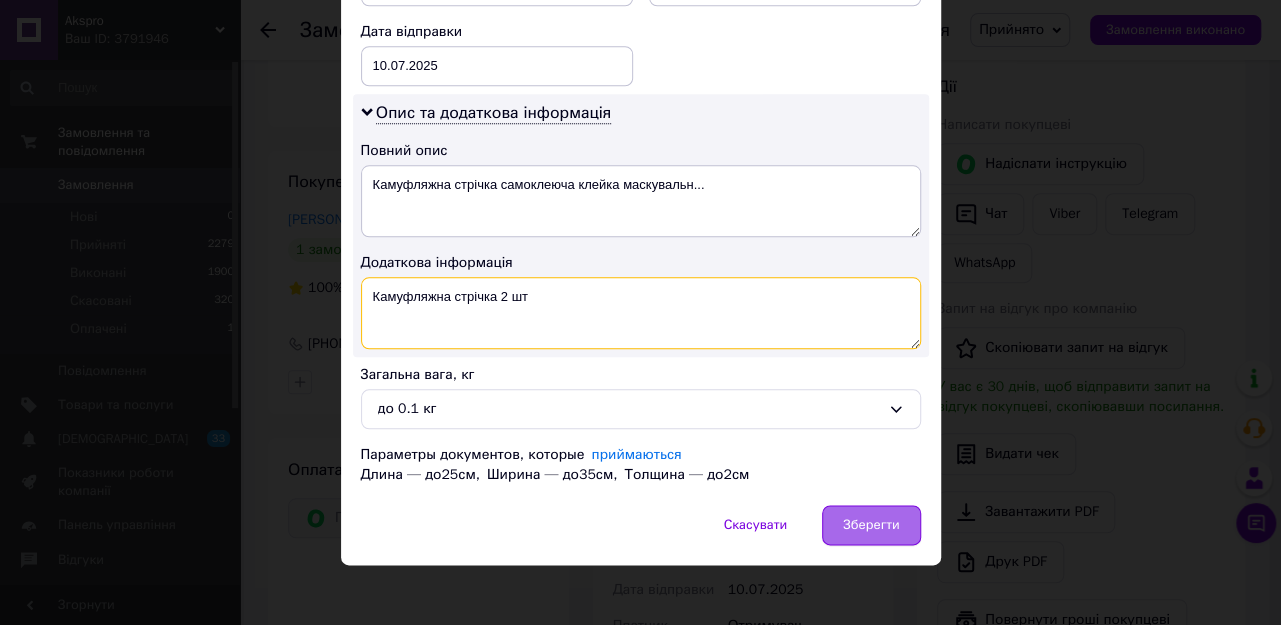 type on "Камуфляжна стрічка 2 шт" 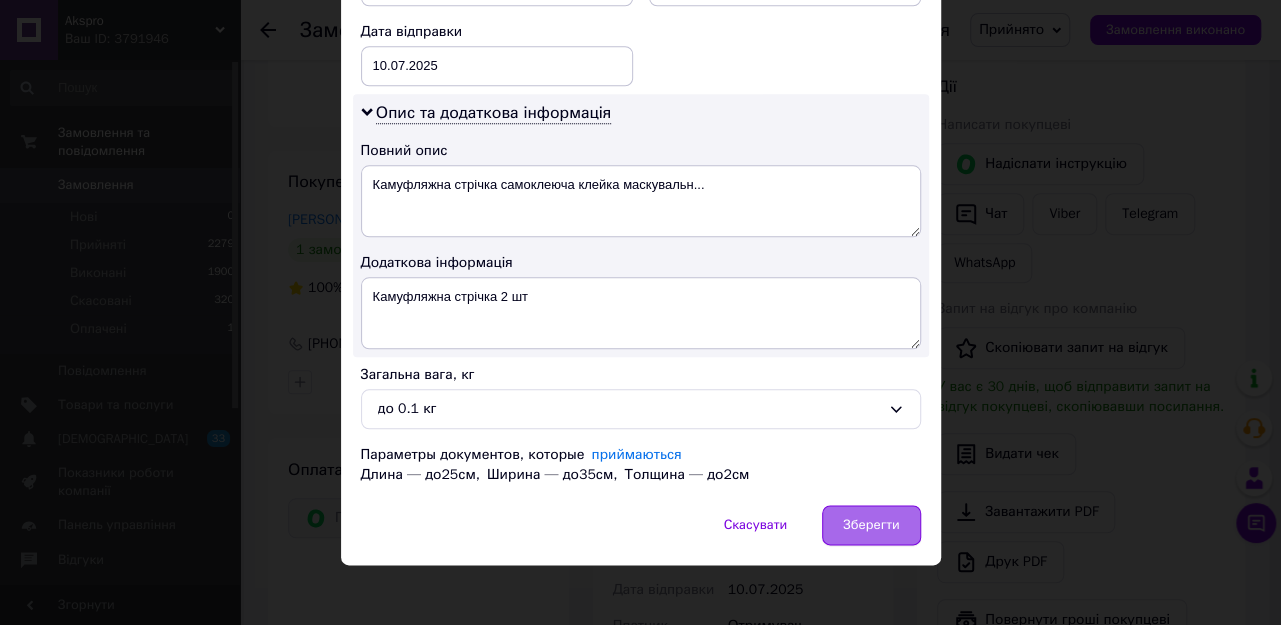 click on "Зберегти" at bounding box center (871, 525) 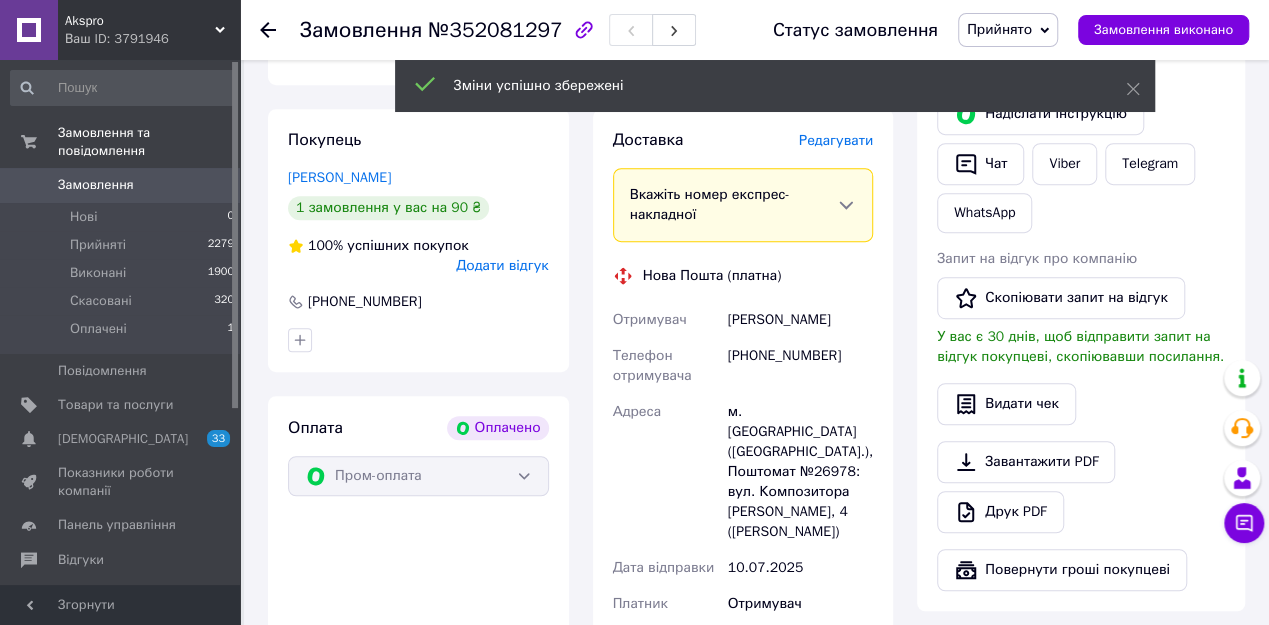 scroll, scrollTop: 850, scrollLeft: 0, axis: vertical 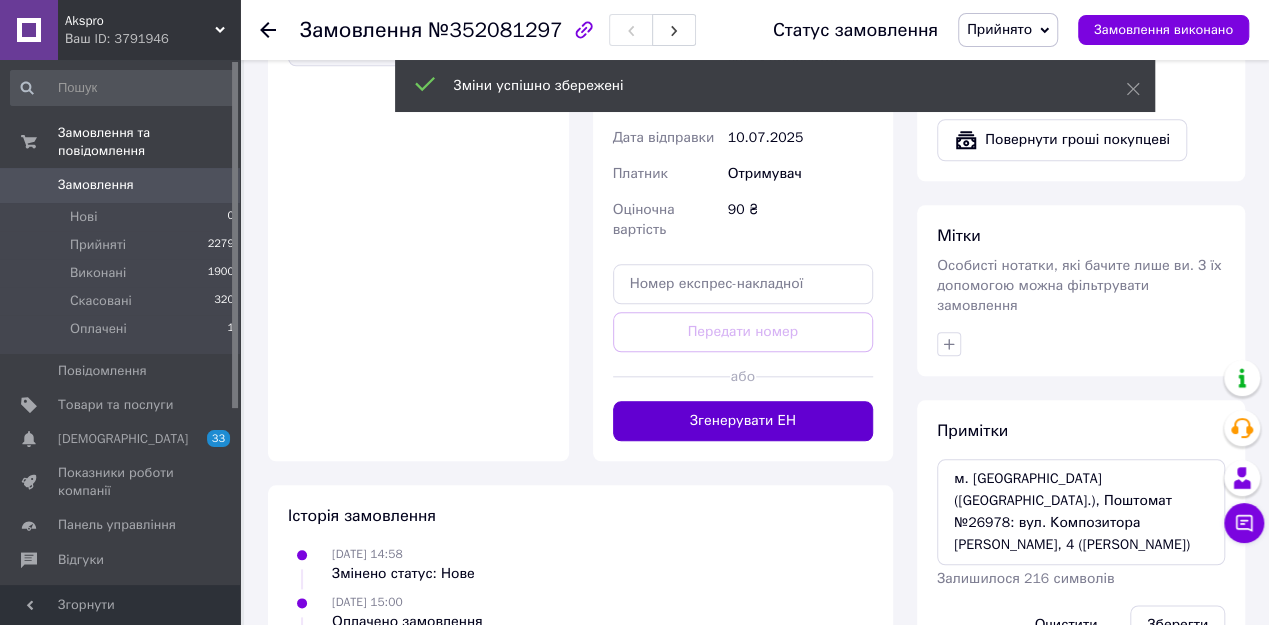 click on "Згенерувати ЕН" at bounding box center [743, 421] 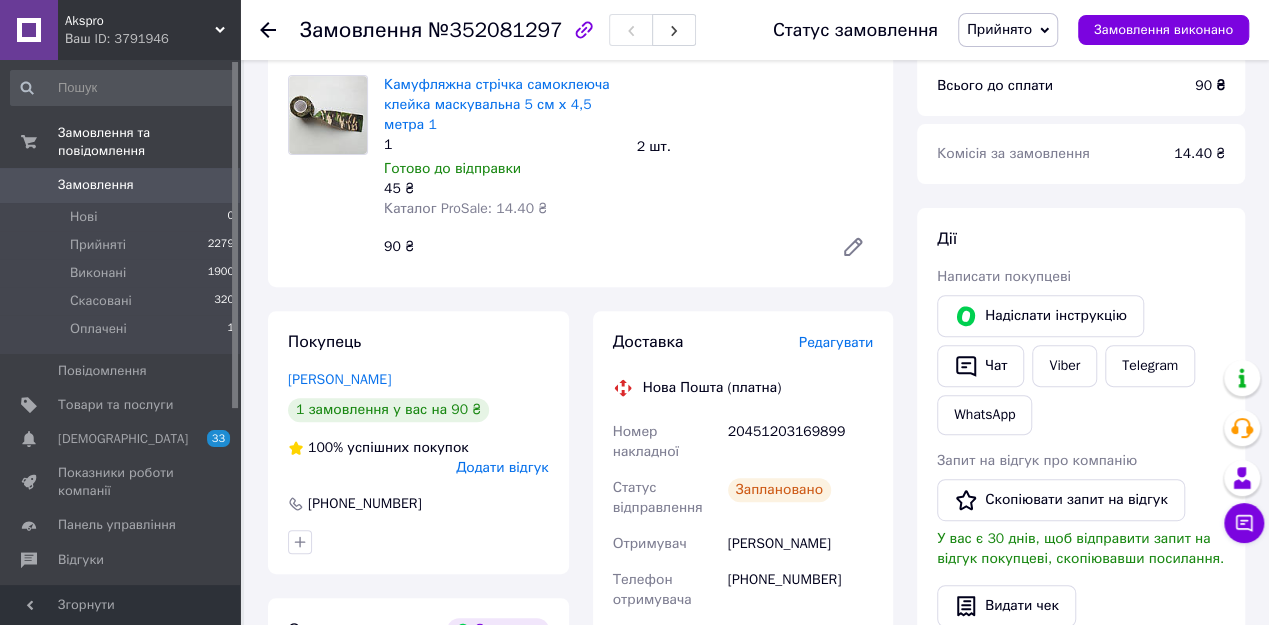 scroll, scrollTop: 240, scrollLeft: 0, axis: vertical 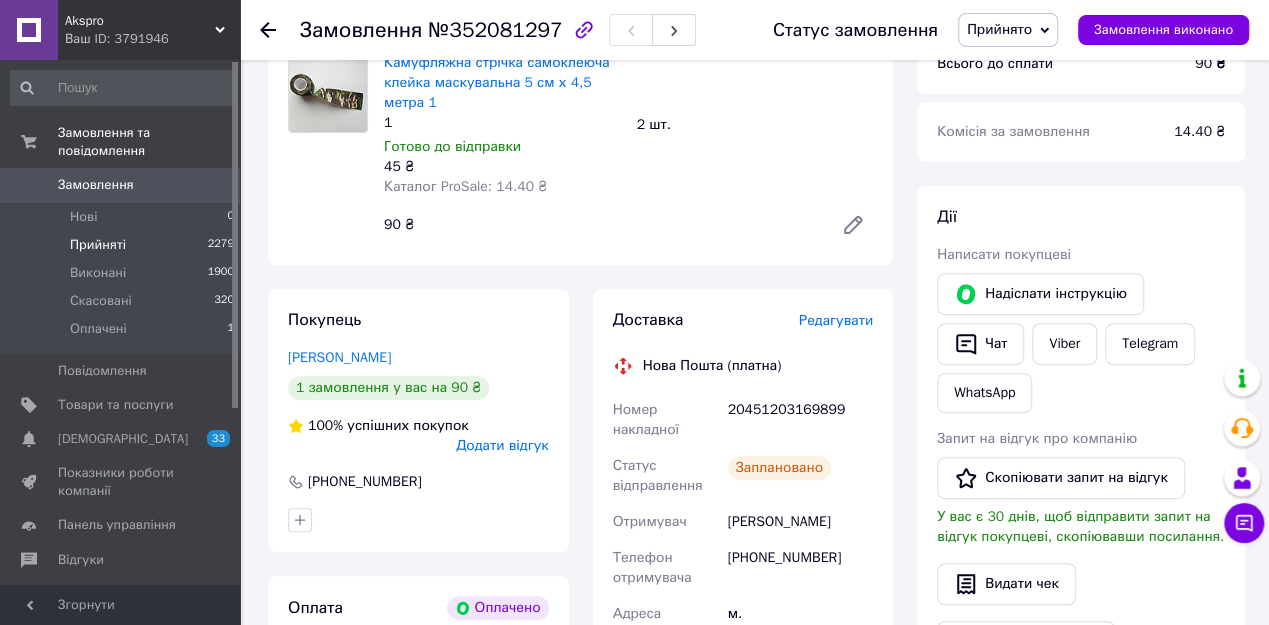click on "Прийняті" at bounding box center [98, 245] 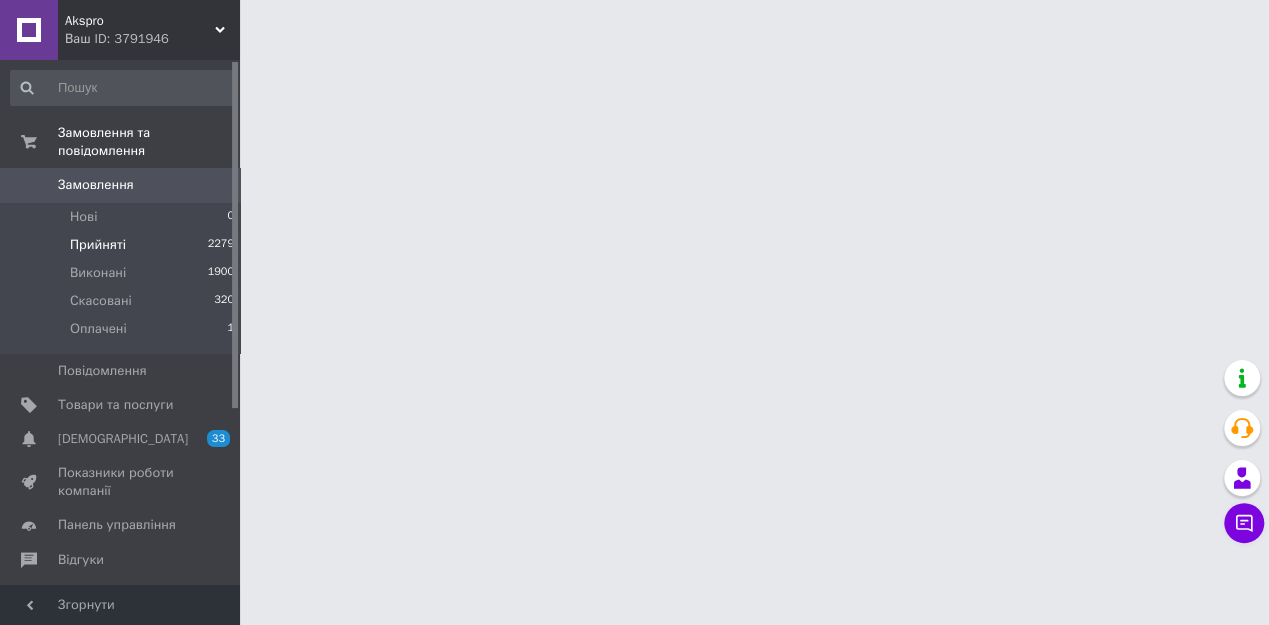 scroll, scrollTop: 0, scrollLeft: 0, axis: both 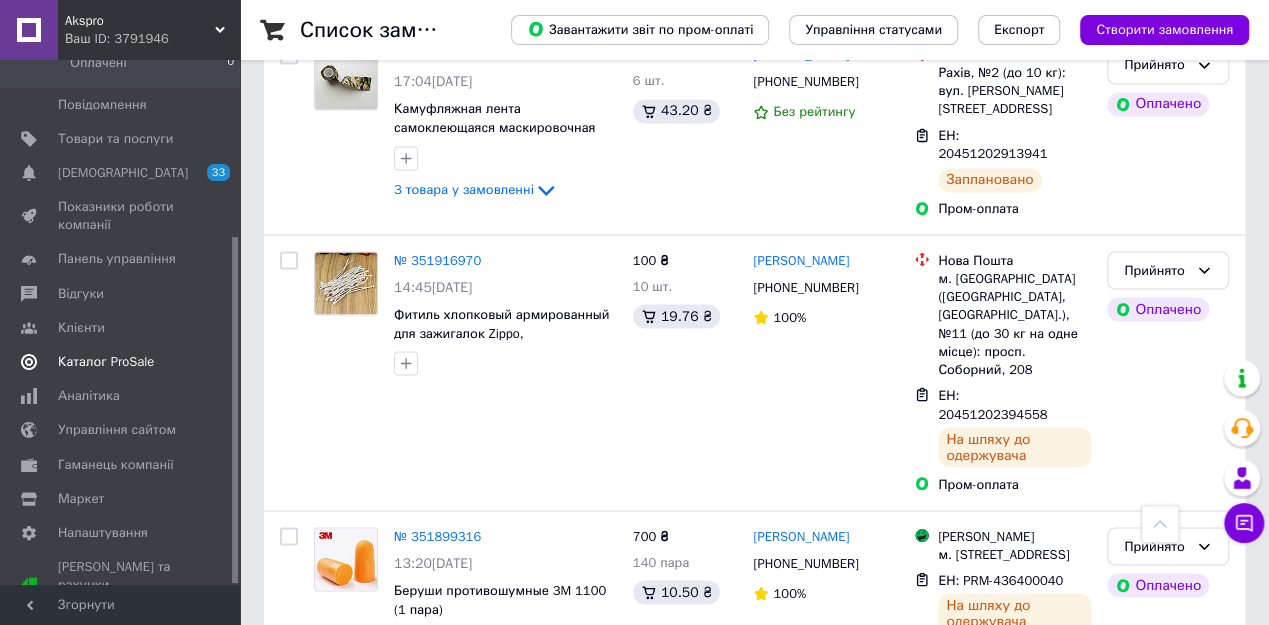 click on "Каталог ProSale" at bounding box center (106, 362) 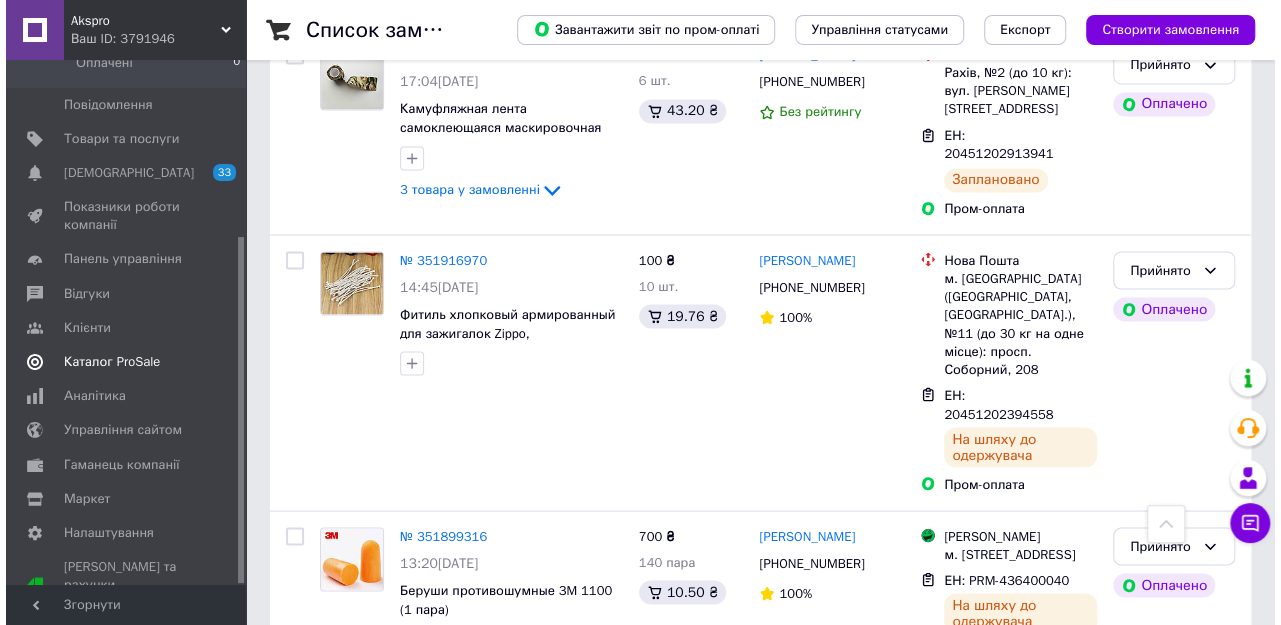scroll, scrollTop: 0, scrollLeft: 0, axis: both 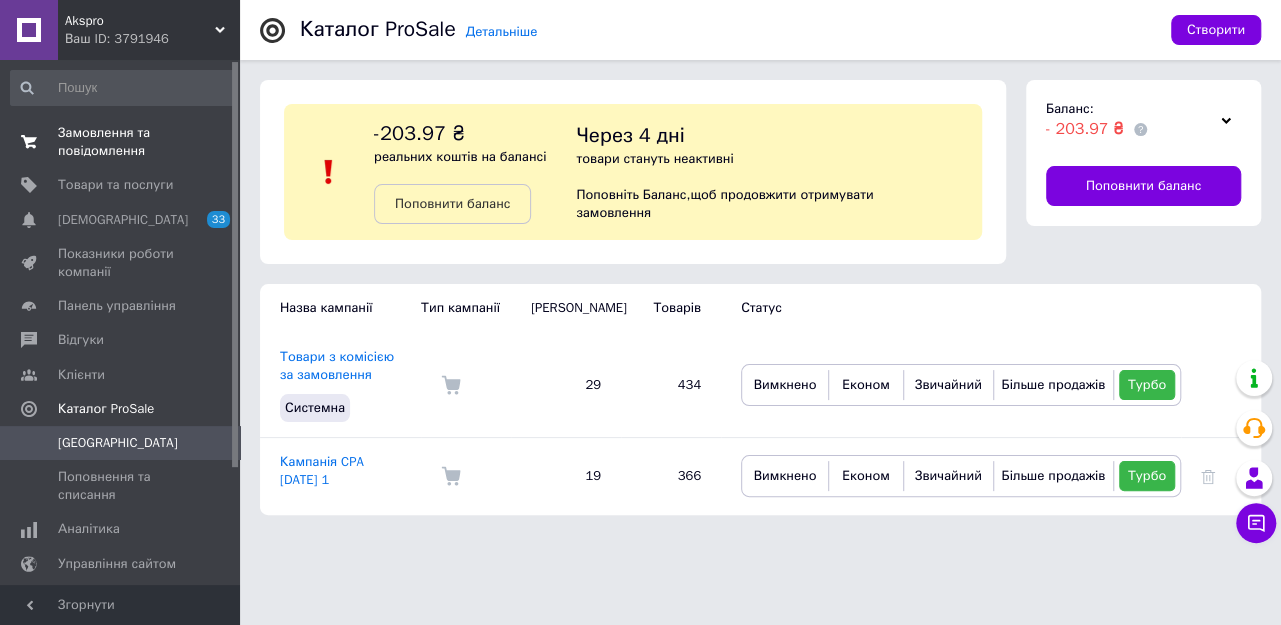 click on "Замовлення та повідомлення" at bounding box center [121, 142] 